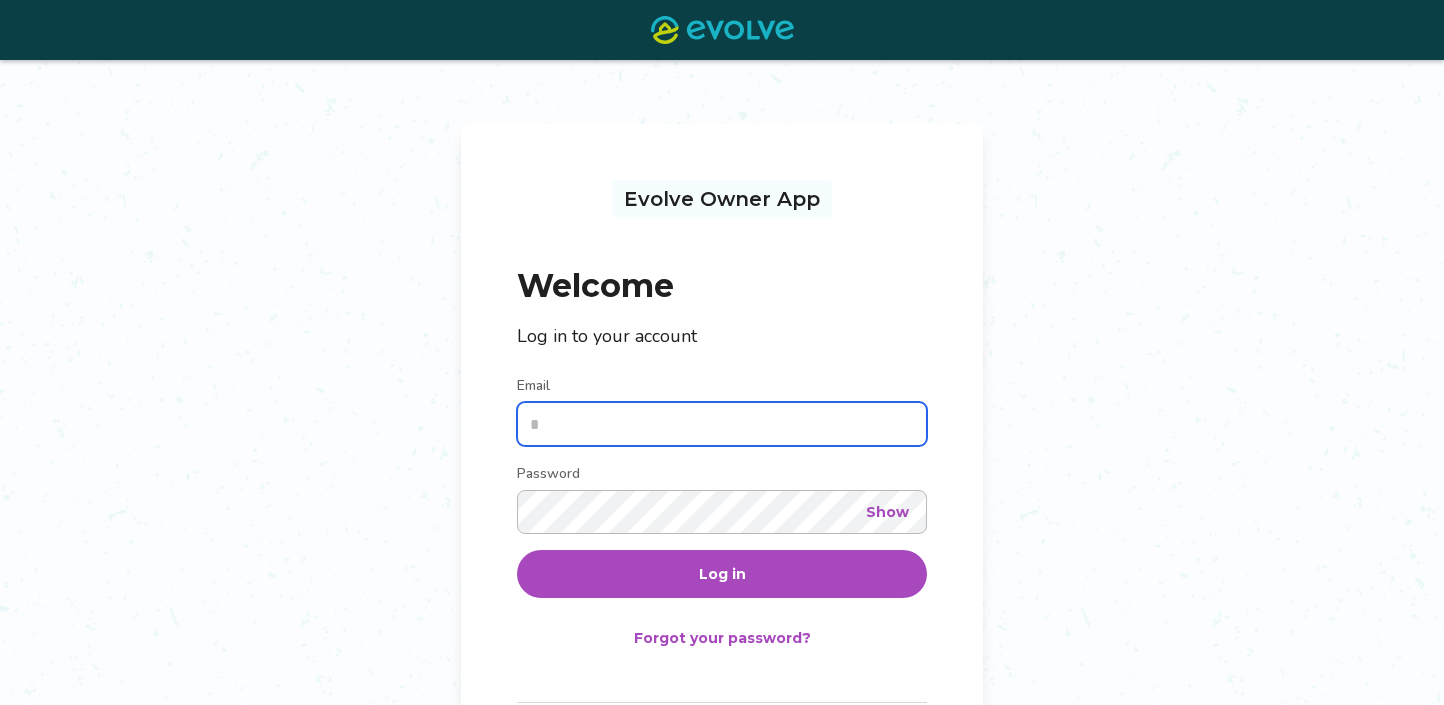 type on "**********" 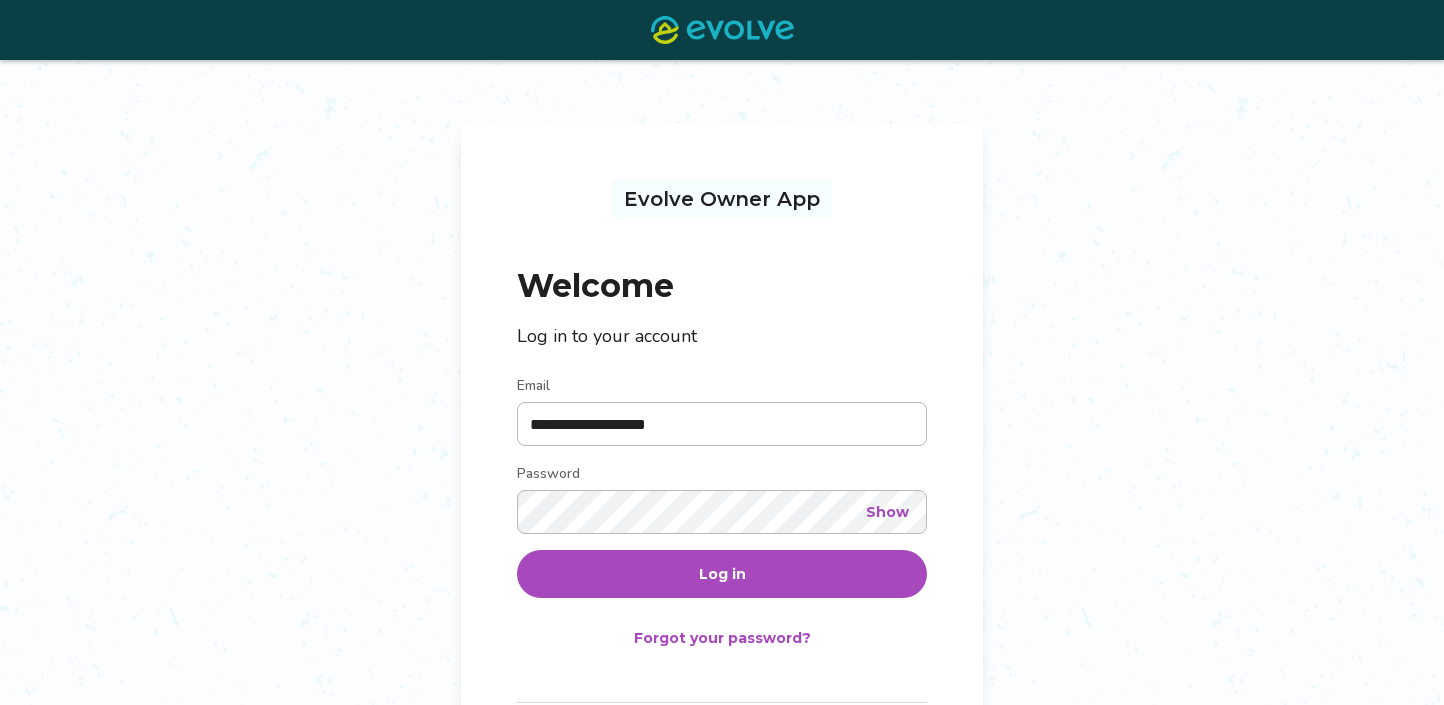 click on "Log in" at bounding box center [722, 574] 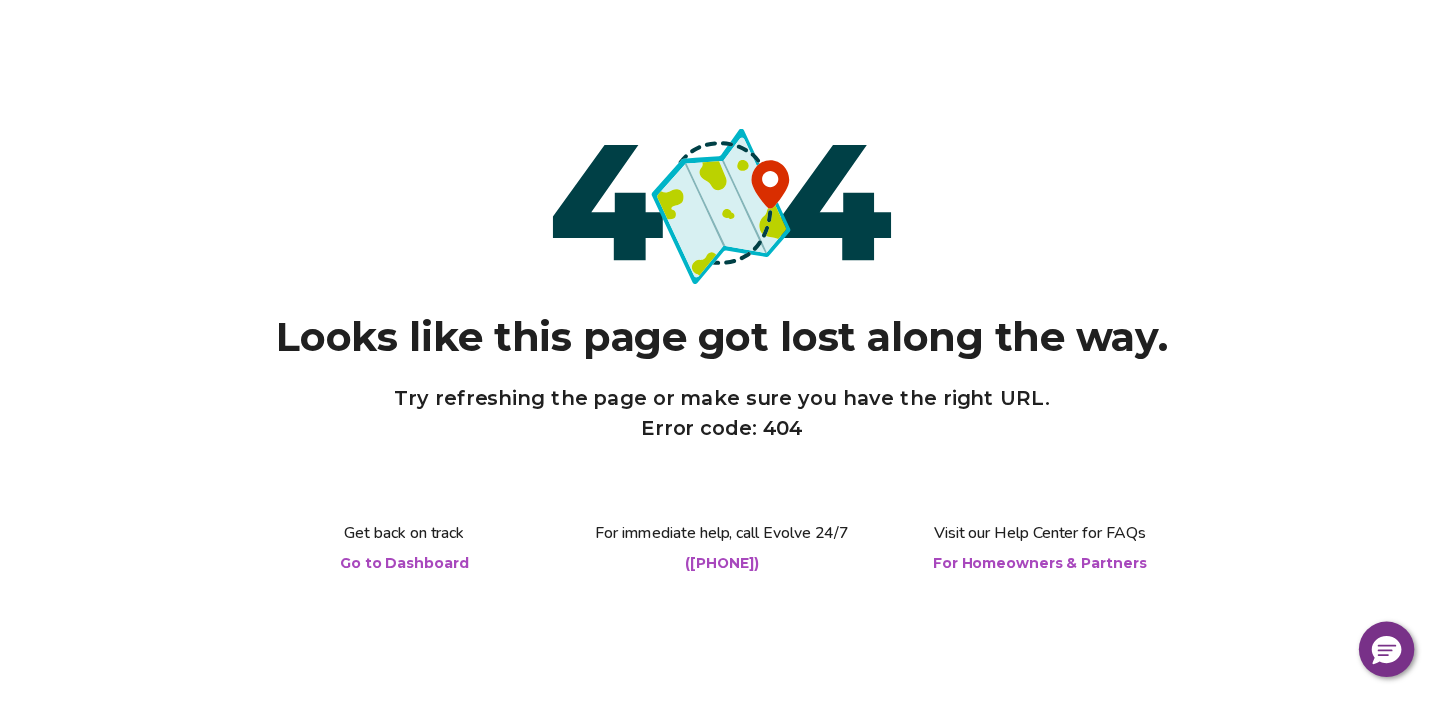 scroll, scrollTop: 0, scrollLeft: 0, axis: both 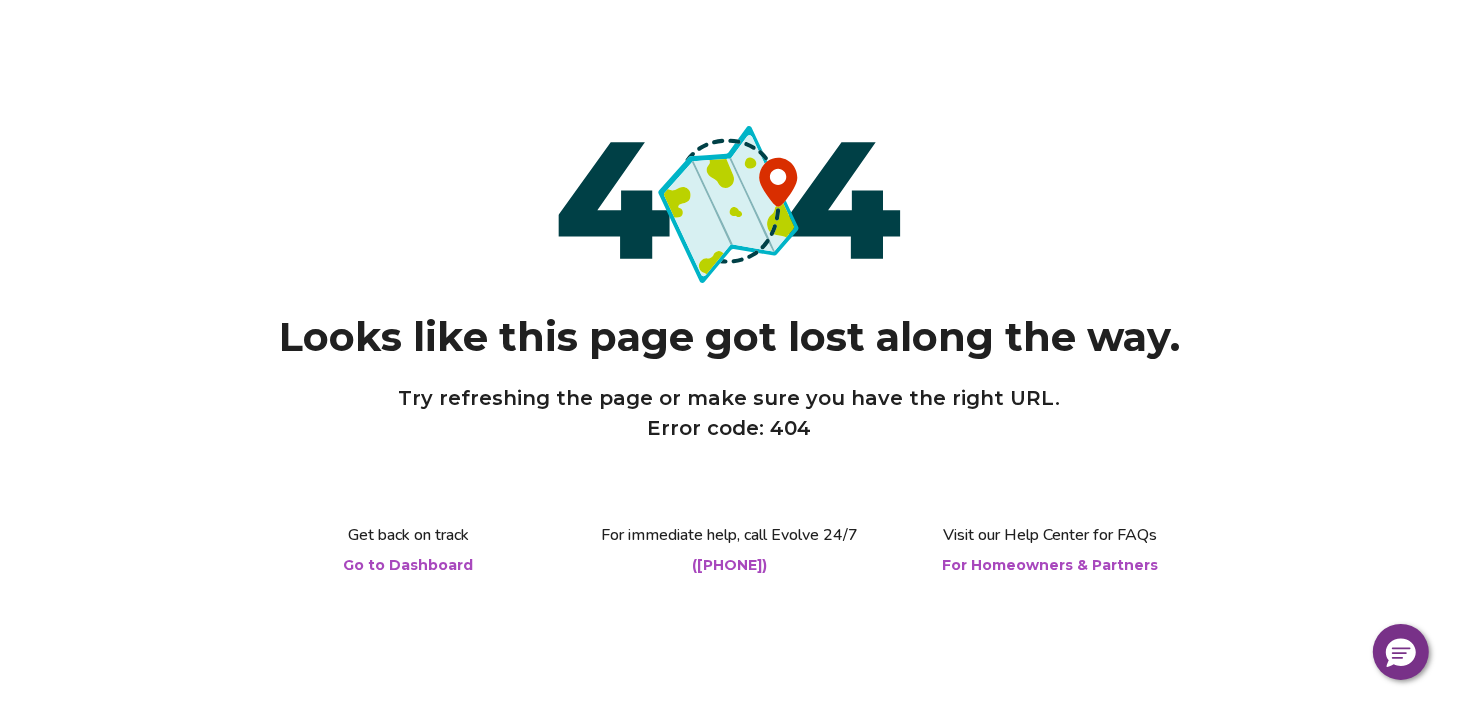 click on "Go to Dashboard" at bounding box center [409, 565] 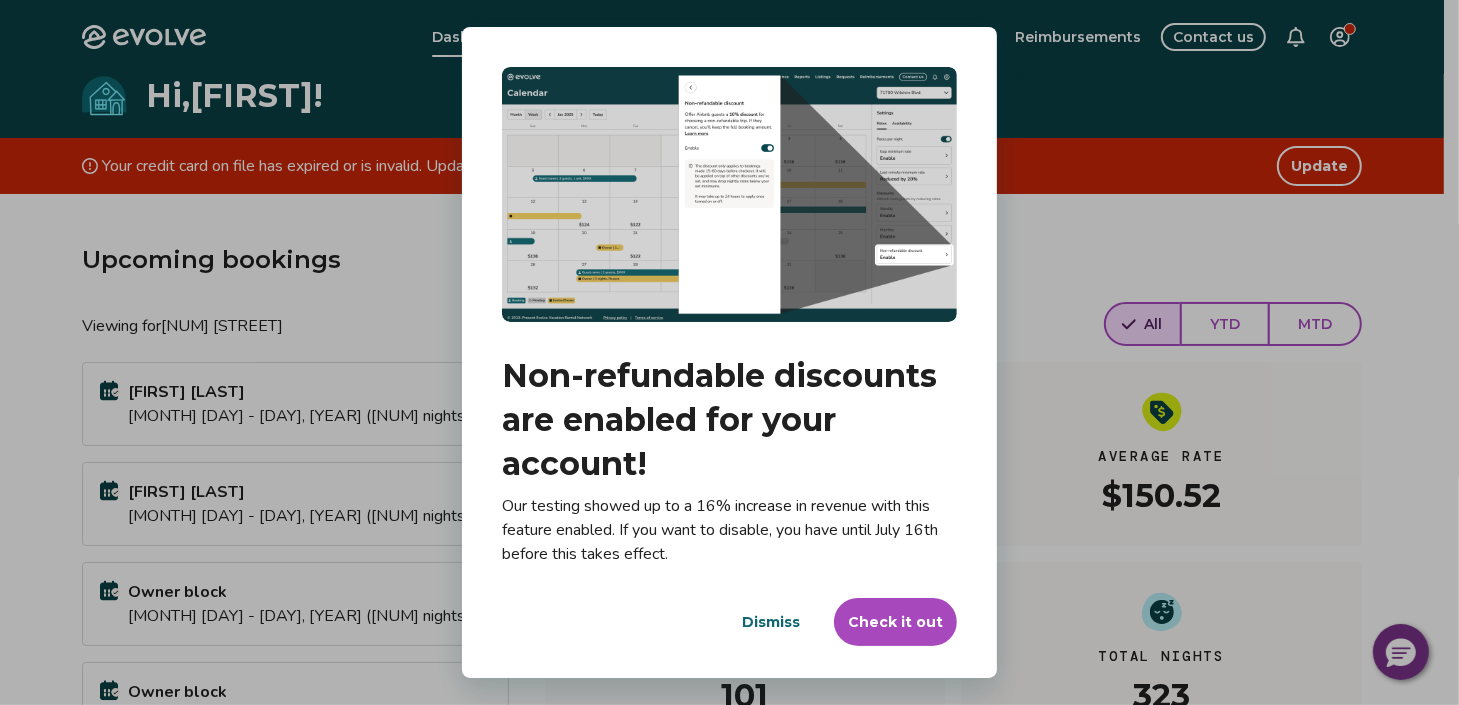 click on "Dismiss" at bounding box center (771, 622) 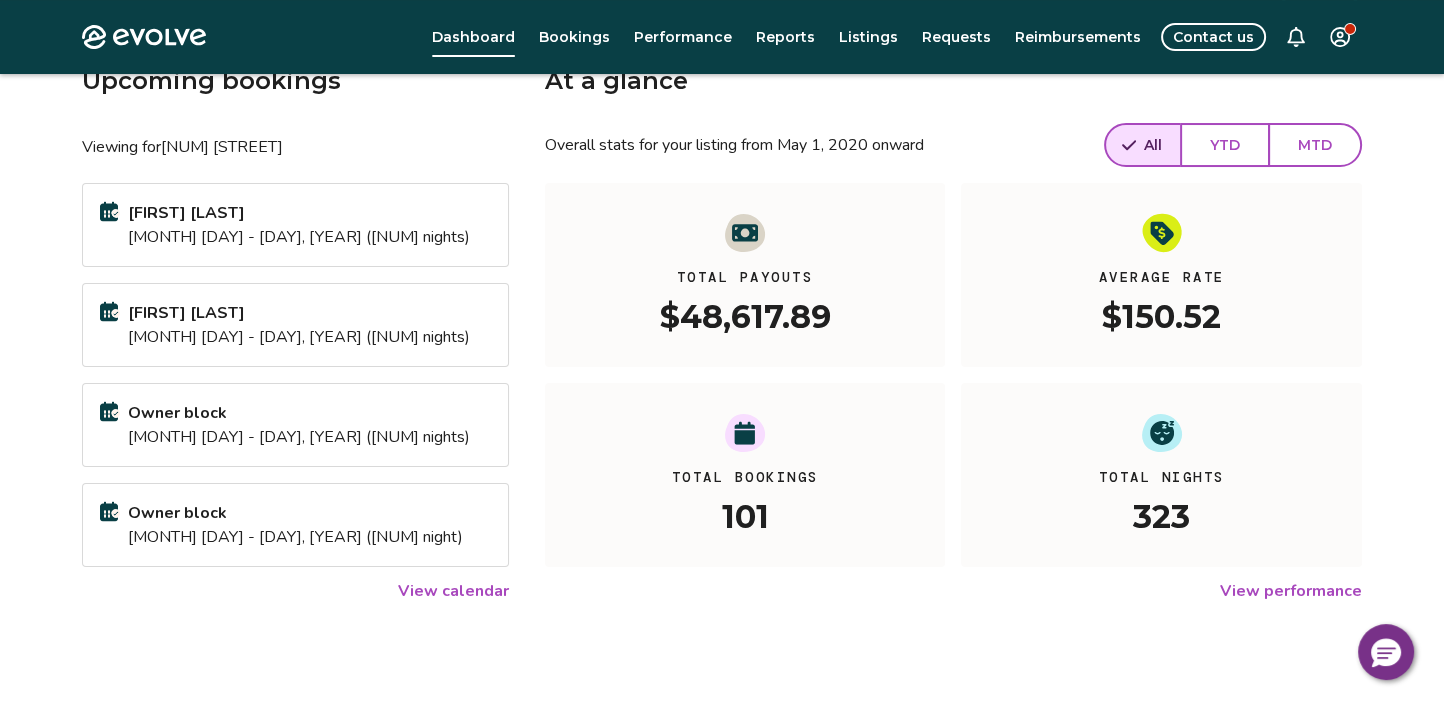 scroll, scrollTop: 379, scrollLeft: 0, axis: vertical 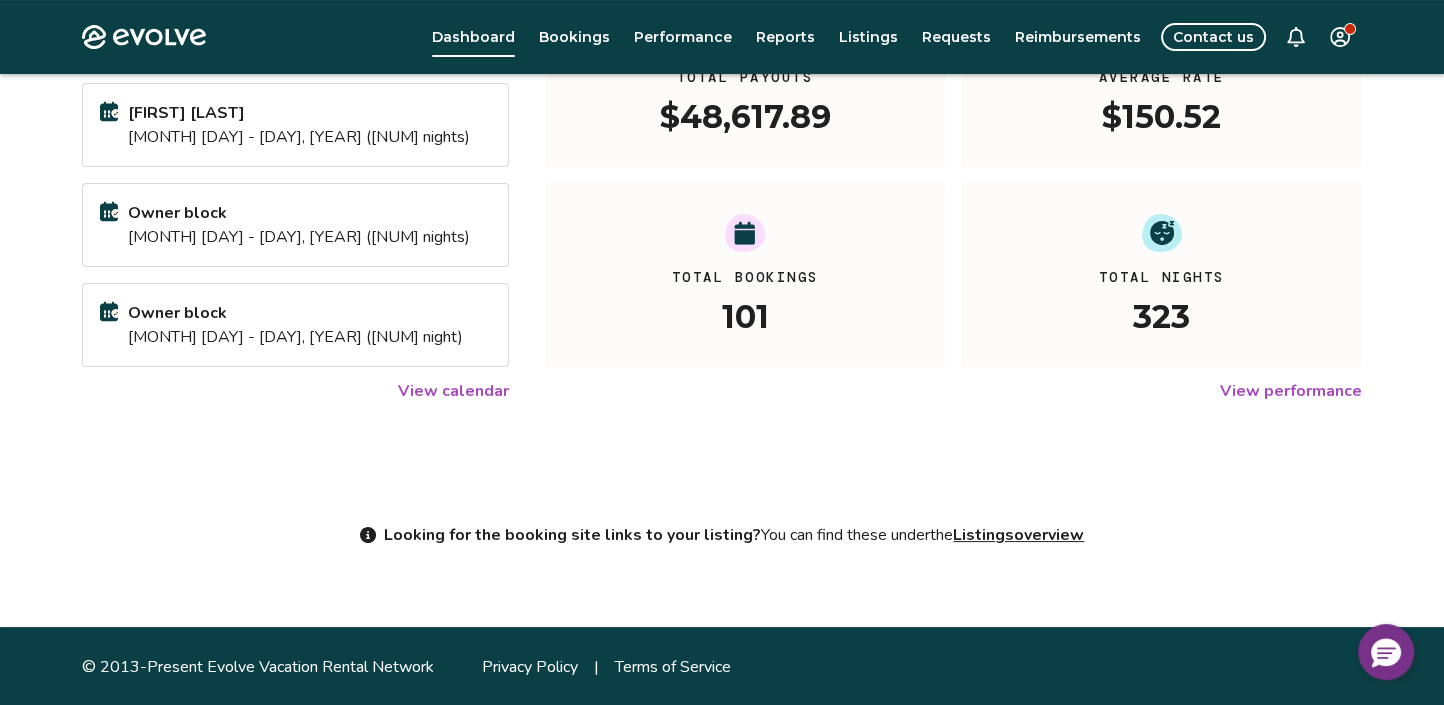 click on "© 2013-Present Evolve Vacation Rental Network Privacy Policy | Terms of Service" at bounding box center [722, 667] 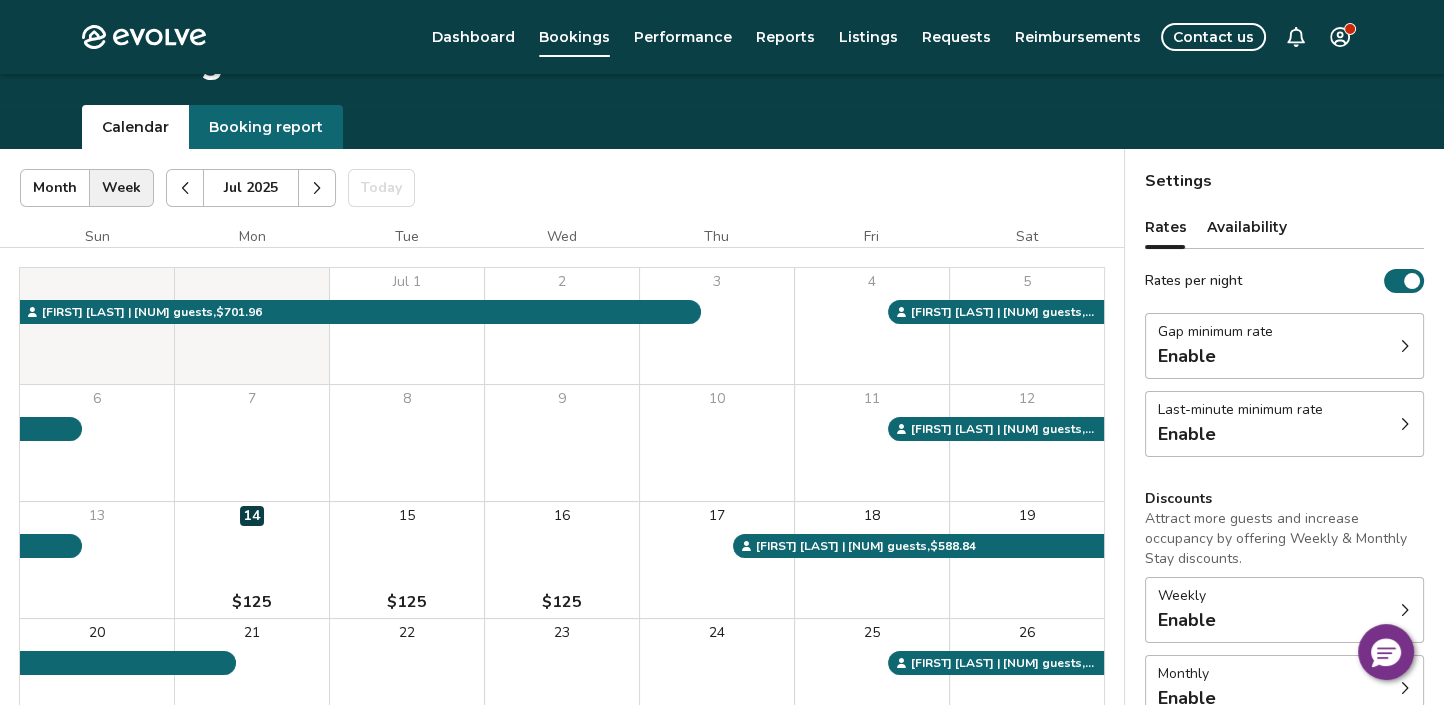 scroll, scrollTop: 0, scrollLeft: 0, axis: both 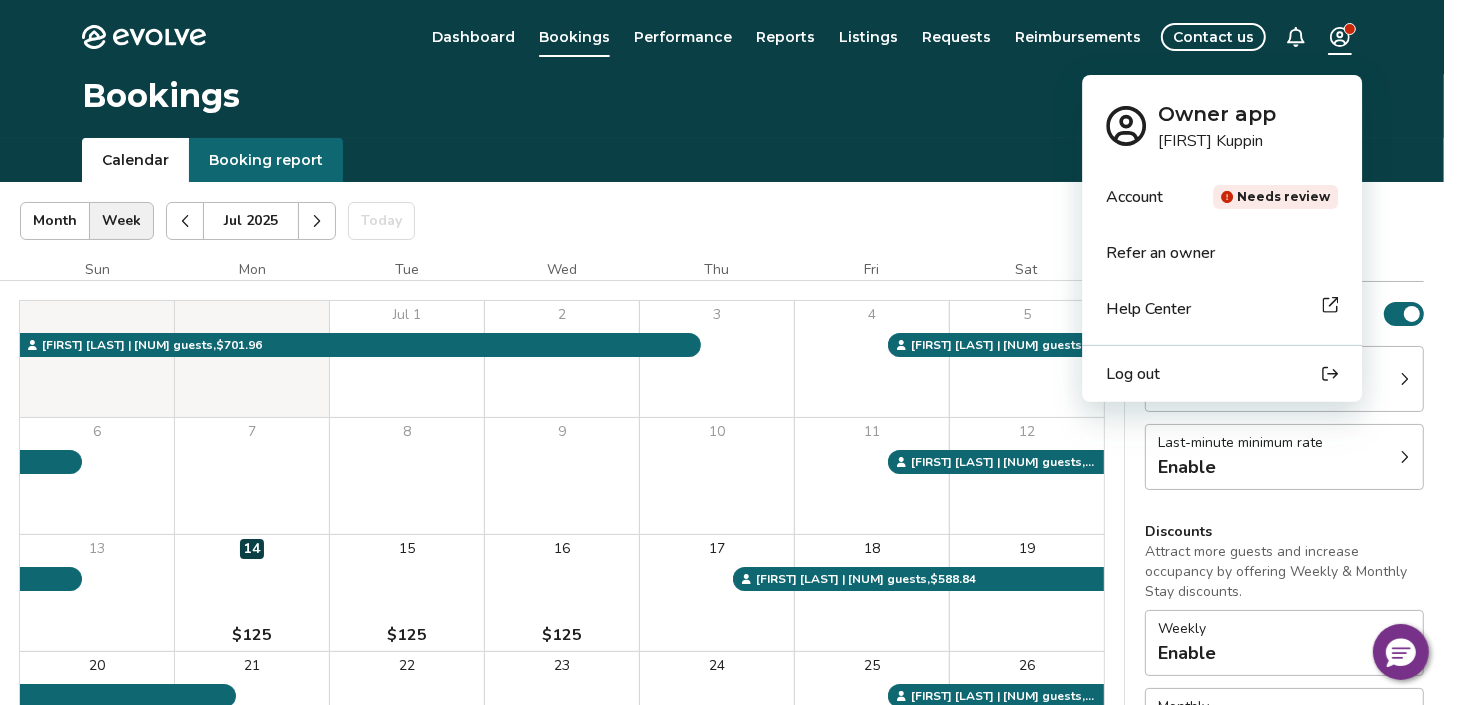 click on "Evolve Dashboard Bookings Performance Reports Listings Requests Reimbursements Contact us Bookings Calendar Booking report [MONTH] [YEAR]  | Views Month Week [MONTH] [YEAR] Today Settings [NUM] [STREET] [MONTH] [YEAR] Sun Mon Tue Wed Thu Fri Sat [MONTH] 1 2 3 4 5 6 7 8 9 10 11 12 13 14 $[NUM] 15 $[NUM] 16 $[NUM] 17 18 19 20 21 $[NUM] 22 $[NUM] 23 $[NUM] 24 $[NUM] 25 26 27 $[NUM] 28 $[NUM] 29 $[NUM] 30 $[NUM] 31 $[NUM] [FIRST] [LAST] | [NUM] guests ,  $[NUM] [FIRST] [LAST] | [NUM] guests ,  $[NUM] [FIRST] [LAST] | [NUM] guests ,  $[NUM] [FIRST] [LAST] | [NUM] guests ,  $[NUM] [FIRST] [LAST] | [NUM] guests ,  $[NUM] Booking Pending Evolve/Owner Settings Rates Availability Rates per night Gap minimum rate Enable Last-minute minimum rate Enable Discounts Attract more guests and increase occupancy by offering Weekly & Monthly Stay discounts. Weekly Enable Monthly Enable Non-refundable discount 10% off View rates, policies, & fees Gap minimum rate Reduce your minimum rate by 20%  to help fill nights between bookings  (Fridays and Saturdays excluded). Enable Last-minute minimum rate Enable Weekly discount" at bounding box center (729, 517) 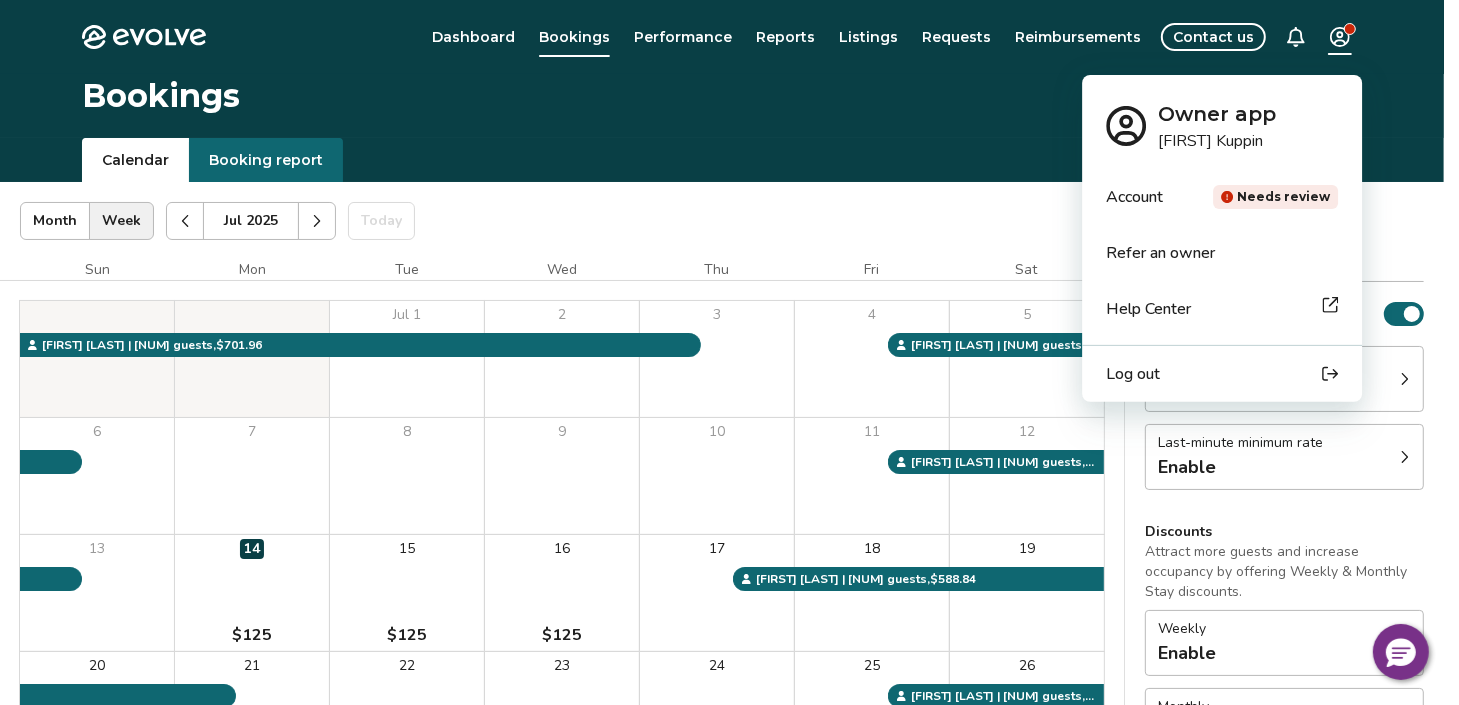 click on "Help Center" at bounding box center [1222, 309] 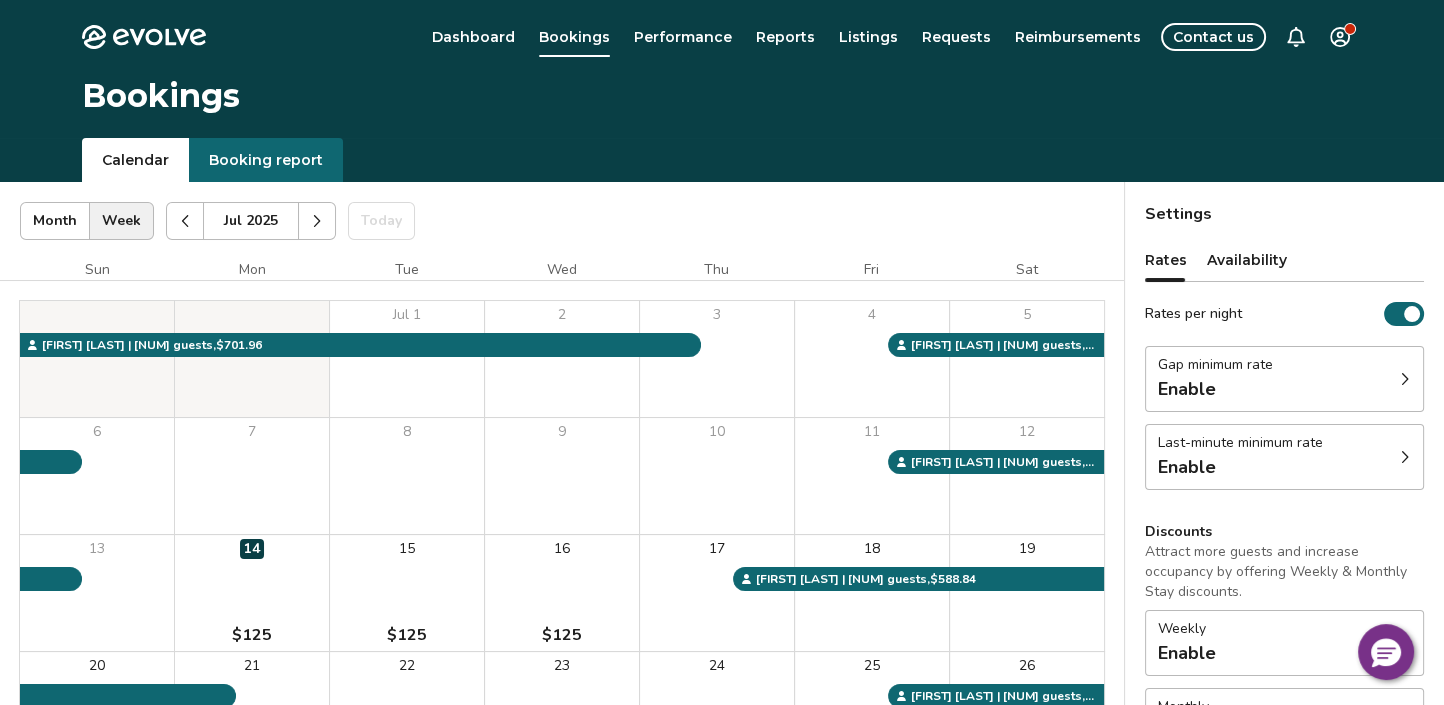 click on "Contact us" at bounding box center [1213, 37] 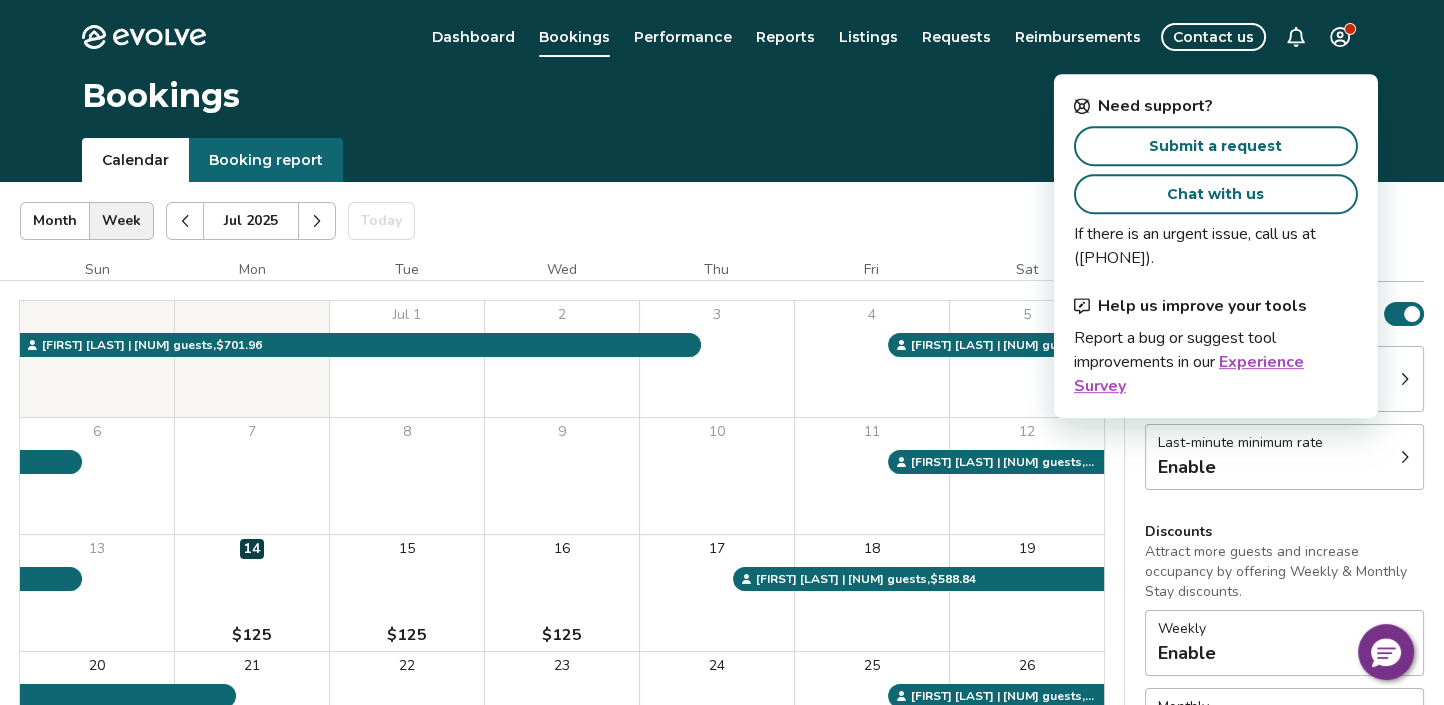 click on "Chat with us" at bounding box center (1215, 194) 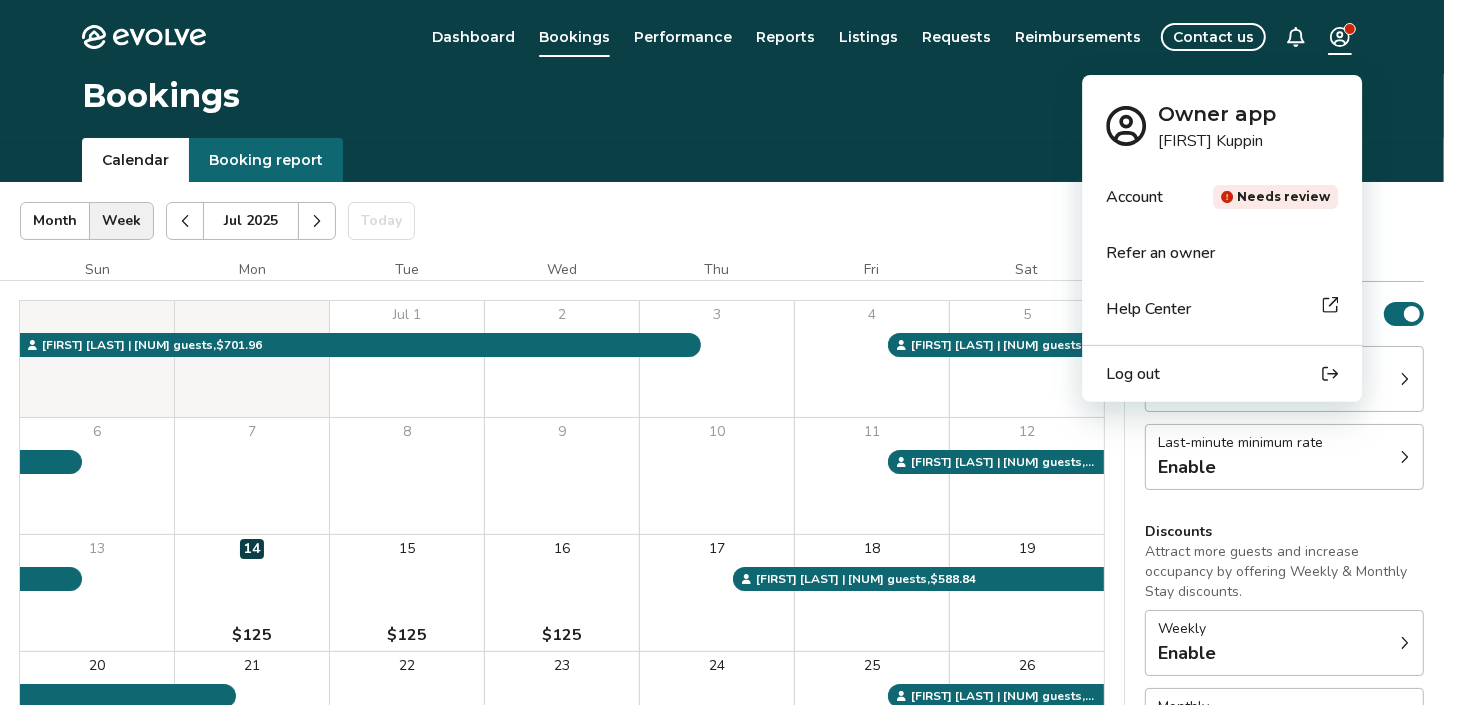 click on "Evolve Dashboard Bookings Performance Reports Listings Requests Reimbursements Contact us Bookings Calendar Booking report [MONTH] [YEAR]  | Views Month Week [MONTH] [YEAR] Today Settings [NUM] [STREET] [MONTH] [YEAR] Sun Mon Tue Wed Thu Fri Sat [MONTH] 1 2 3 4 5 6 7 8 9 10 11 12 13 14 $[NUM] 15 $[NUM] 16 $[NUM] 17 18 19 20 21 $[NUM] 22 $[NUM] 23 $[NUM] 24 $[NUM] 25 26 27 $[NUM] 28 $[NUM] 29 $[NUM] 30 $[NUM] 31 $[NUM] [FIRST] [LAST] | [NUM] guests ,  $[NUM] [FIRST] [LAST] | [NUM] guests ,  $[NUM] [FIRST] [LAST] | [NUM] guests ,  $[NUM] [FIRST] [LAST] | [NUM] guests ,  $[NUM] [FIRST] [LAST] | [NUM] guests ,  $[NUM] Booking Pending Evolve/Owner Settings Rates Availability Rates per night Gap minimum rate Enable Last-minute minimum rate Enable Discounts Attract more guests and increase occupancy by offering Weekly & Monthly Stay discounts. Weekly Enable Monthly Enable Non-refundable discount 10% off View rates, policies, & fees Gap minimum rate Reduce your minimum rate by 20%  to help fill nights between bookings  (Fridays and Saturdays excluded). Enable Last-minute minimum rate Enable Weekly discount" at bounding box center [729, 517] 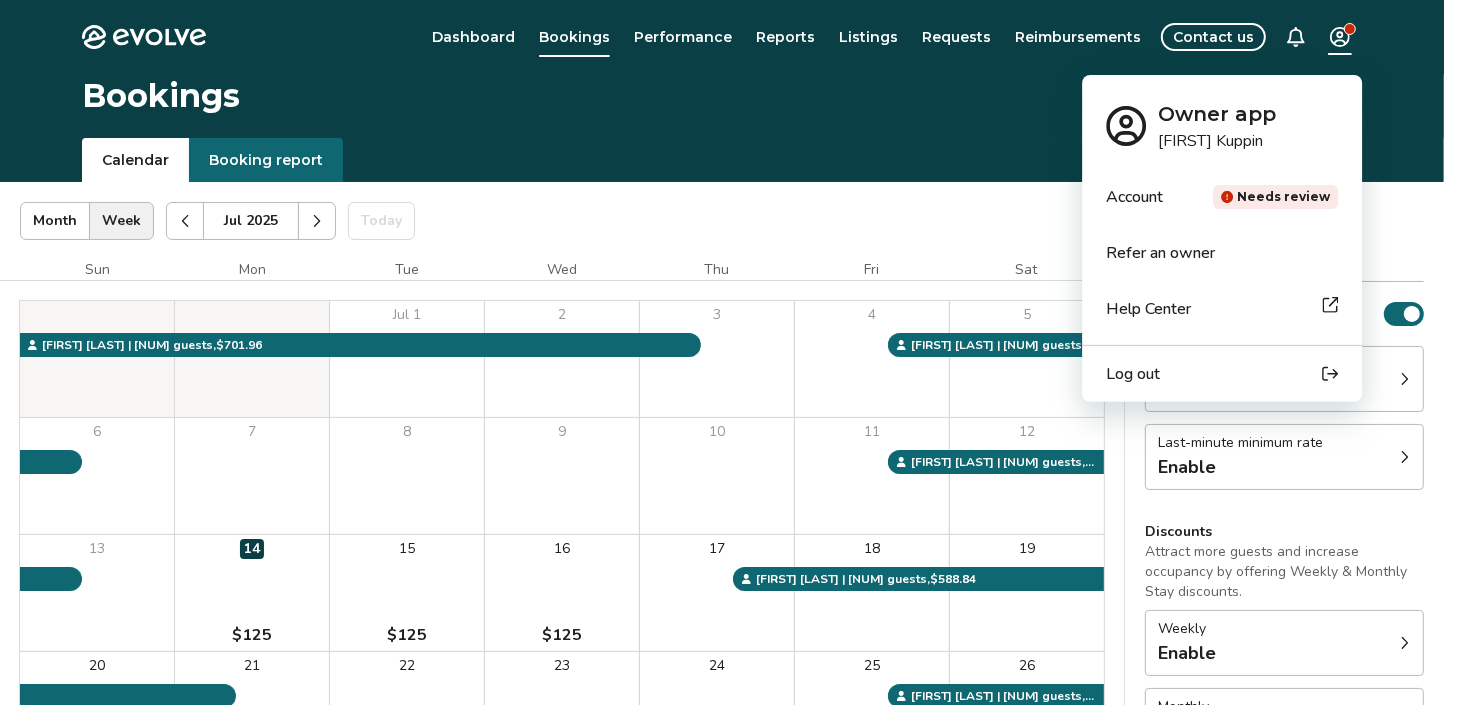 click on "Help Center" at bounding box center [1222, 309] 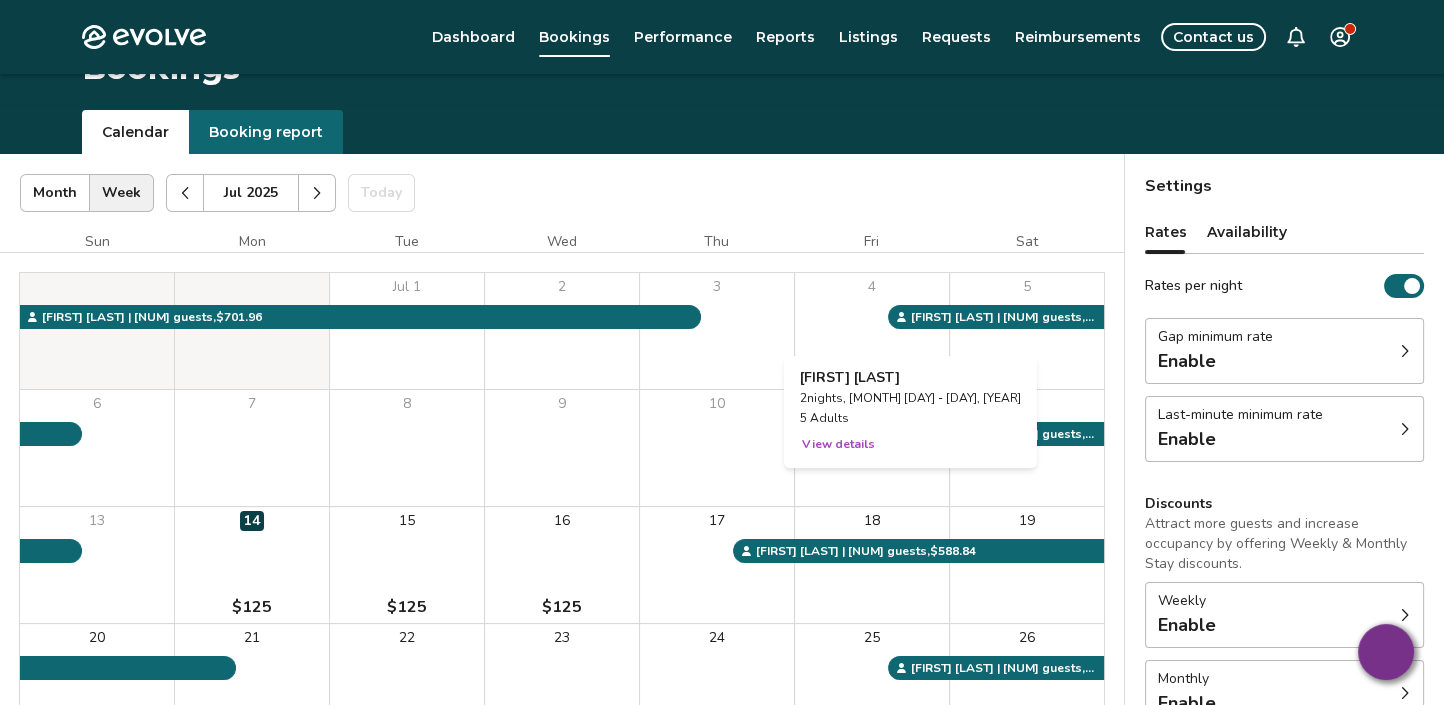scroll, scrollTop: 0, scrollLeft: 0, axis: both 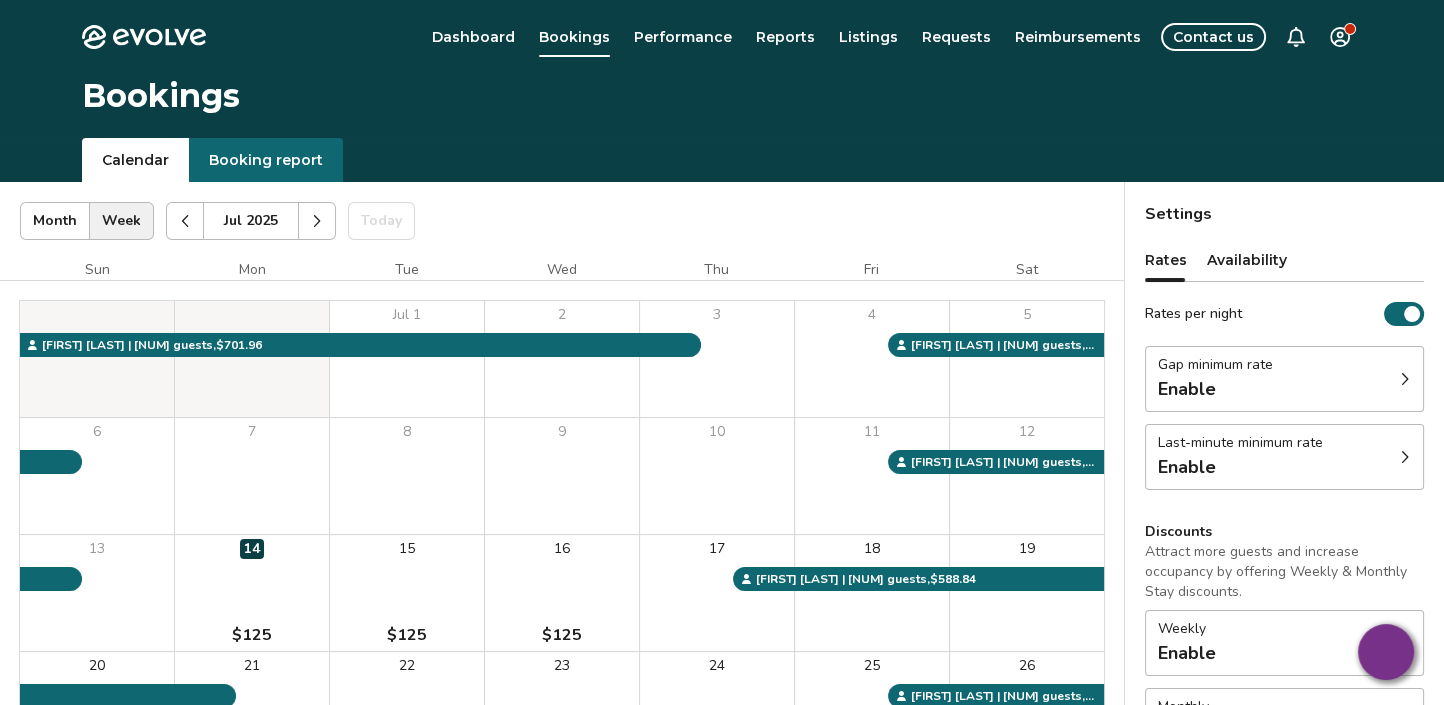 click on "Contact us" at bounding box center (1213, 37) 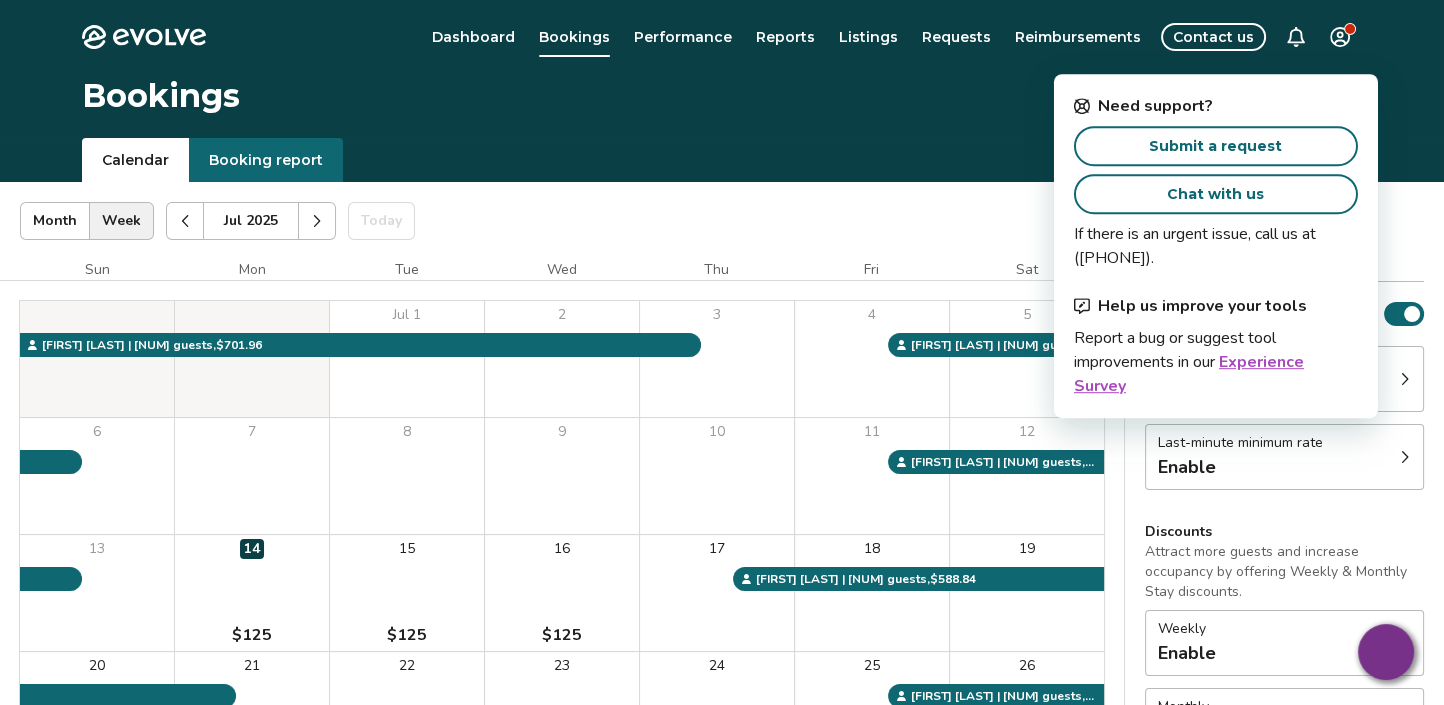 click on "[MONTH] [YEAR]  | Views Month Week [MONTH] [YEAR] Today Settings" at bounding box center [562, 221] 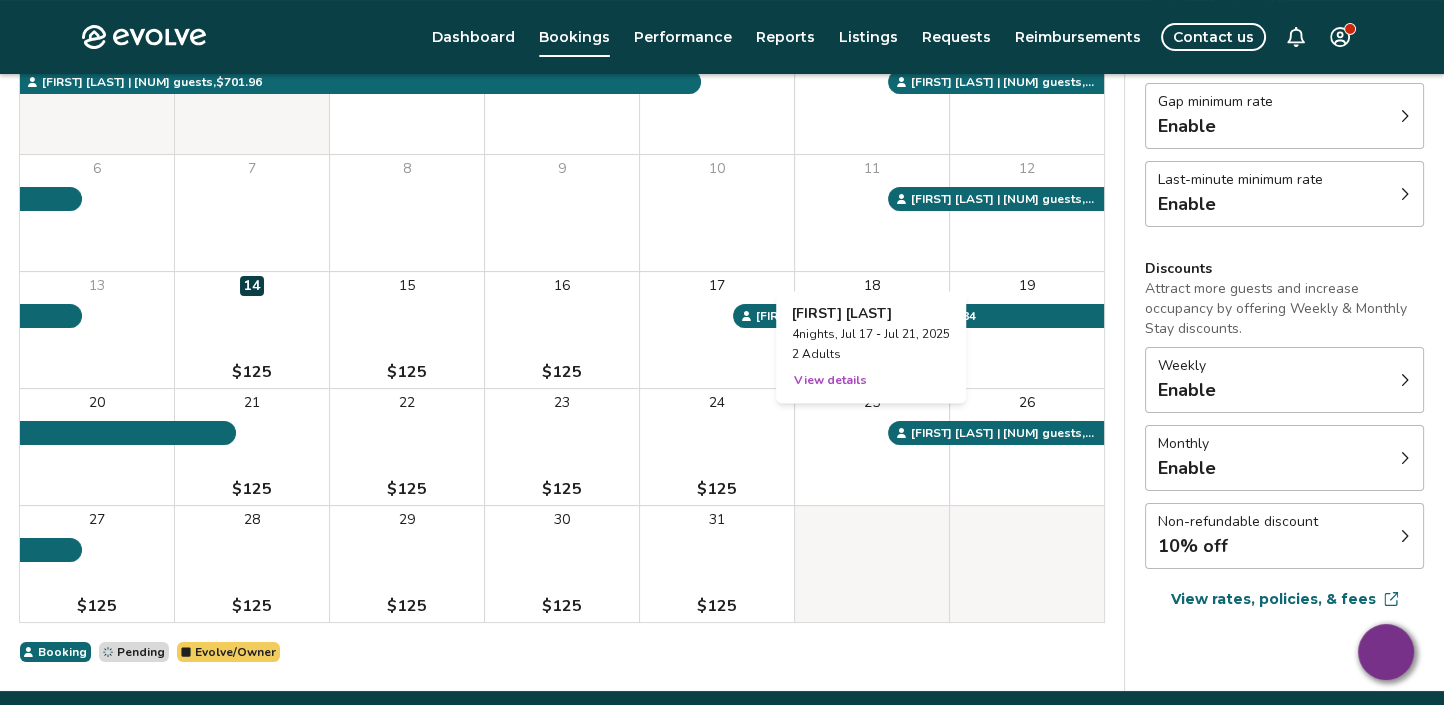 scroll, scrollTop: 0, scrollLeft: 0, axis: both 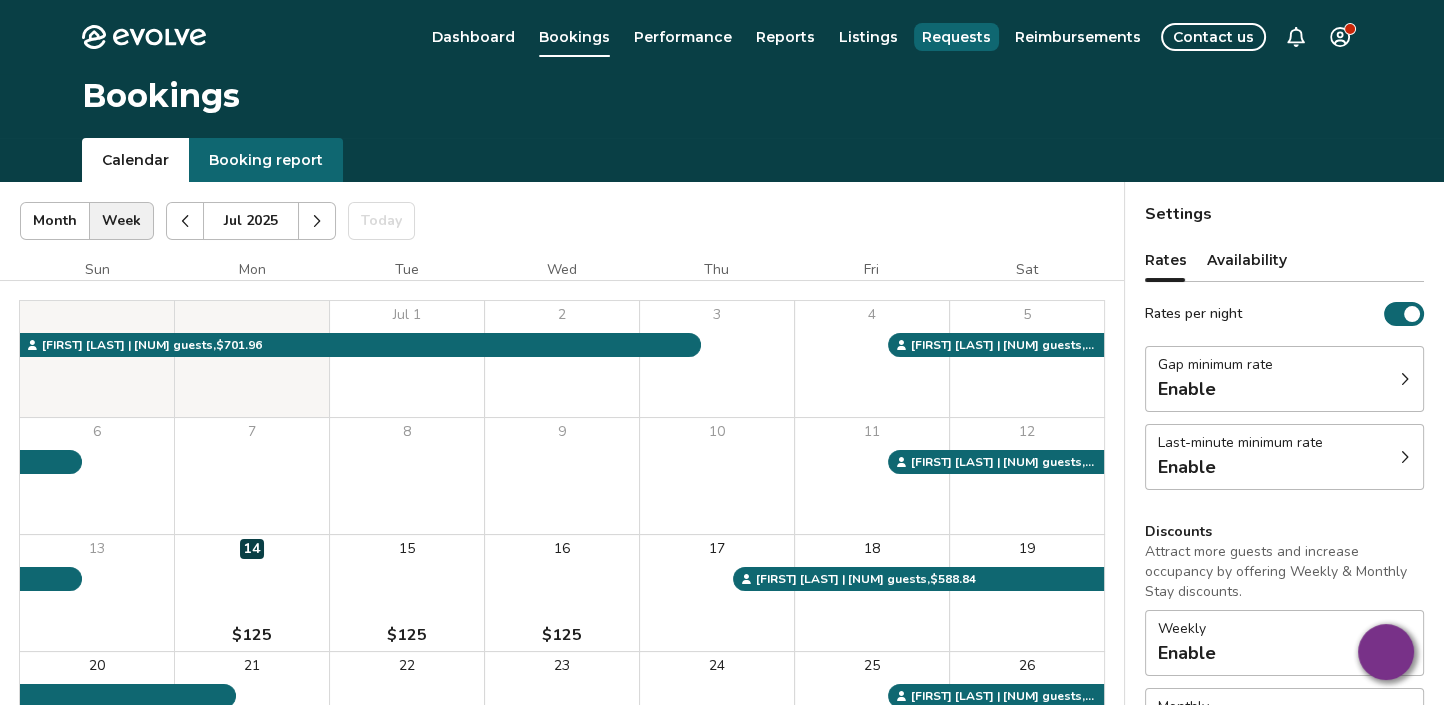 click on "Requests" at bounding box center (956, 37) 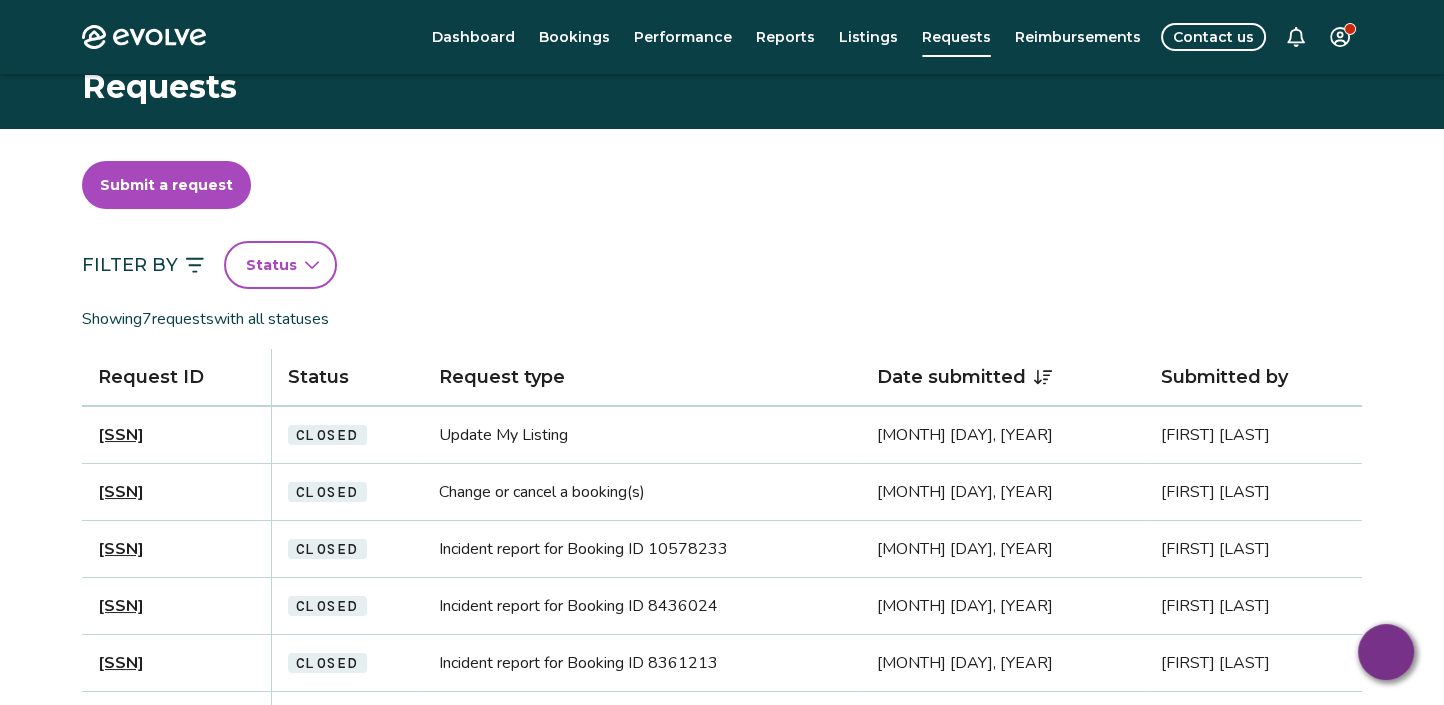 scroll, scrollTop: 0, scrollLeft: 0, axis: both 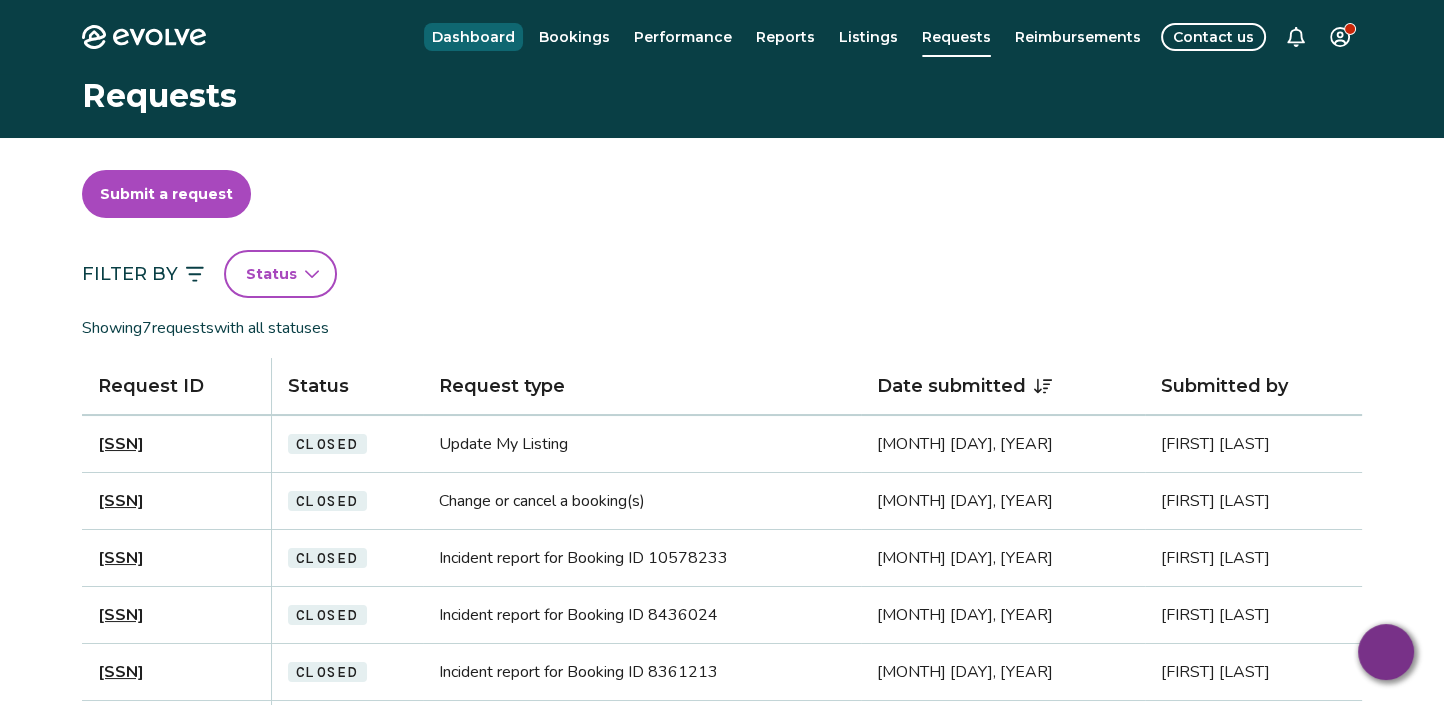 click on "Dashboard" at bounding box center (473, 37) 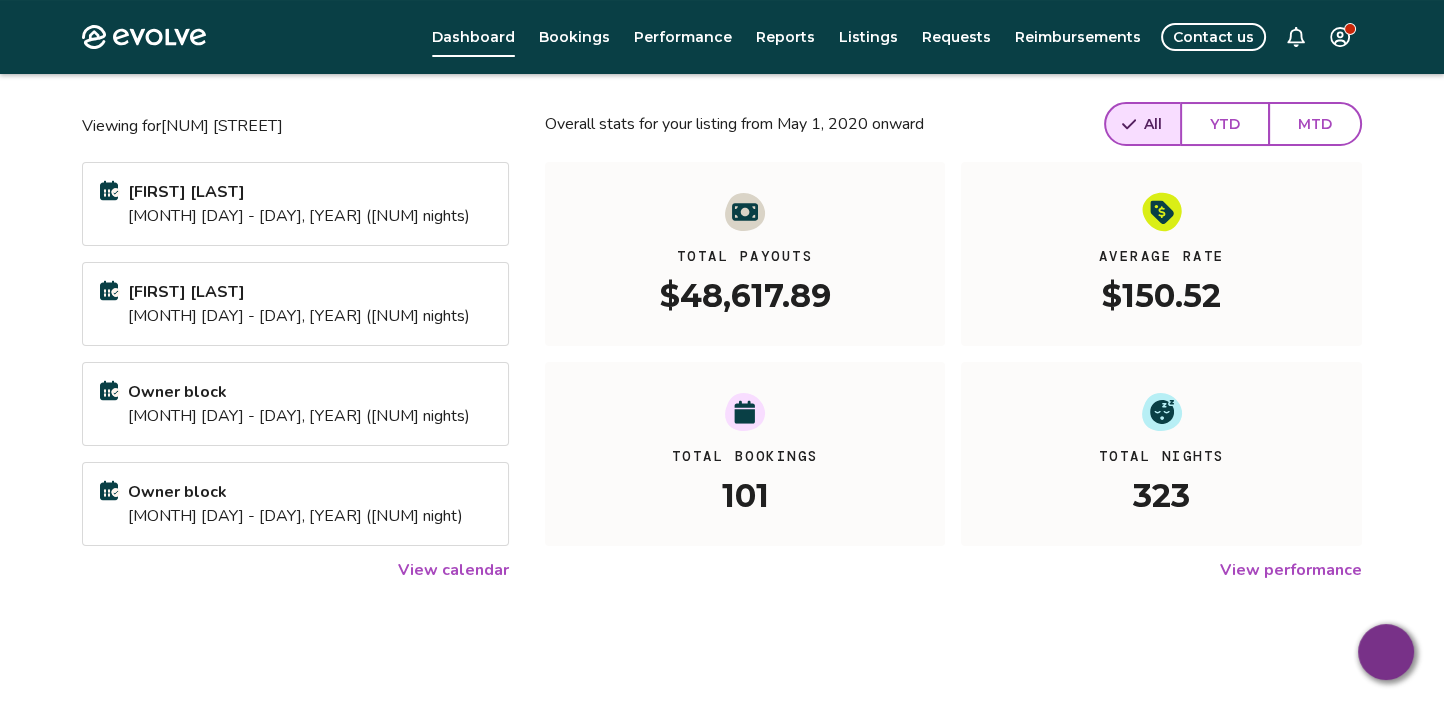 scroll, scrollTop: 0, scrollLeft: 0, axis: both 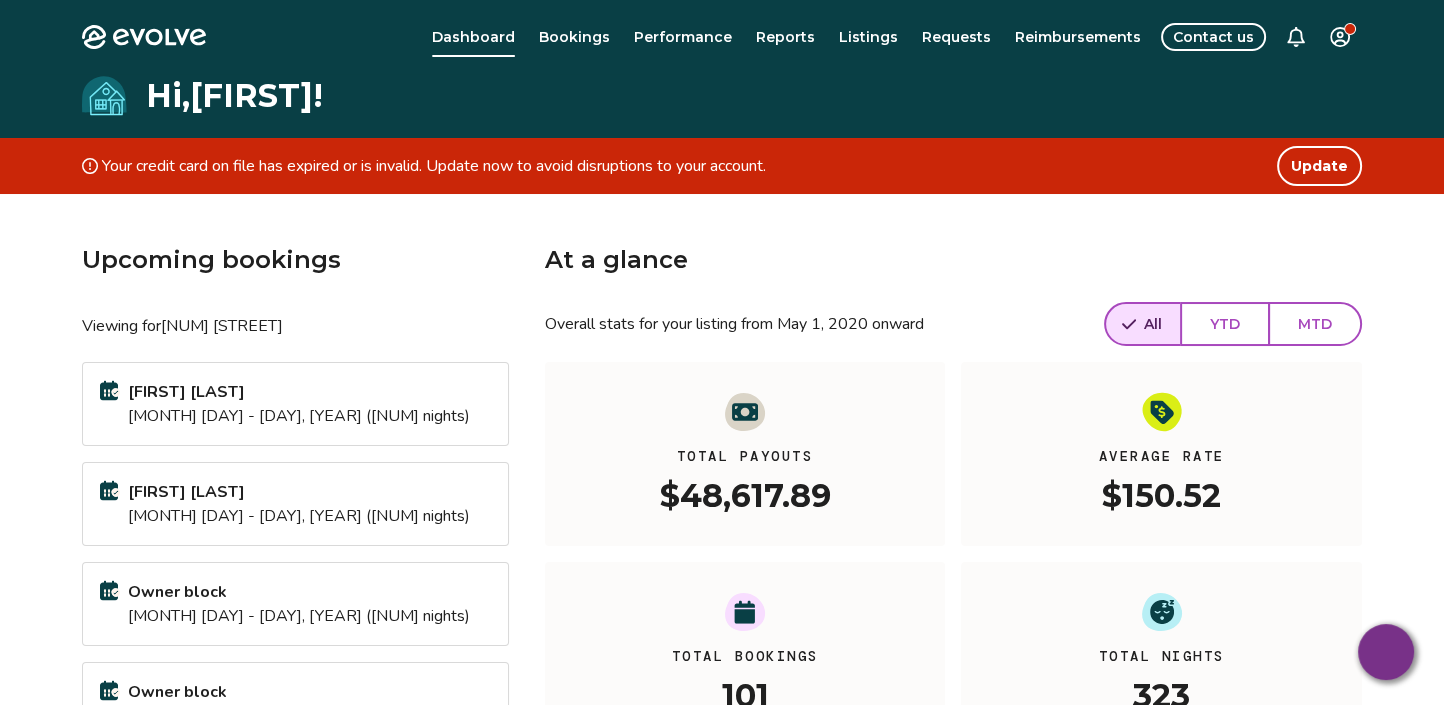 click on "Contact us" at bounding box center (1213, 37) 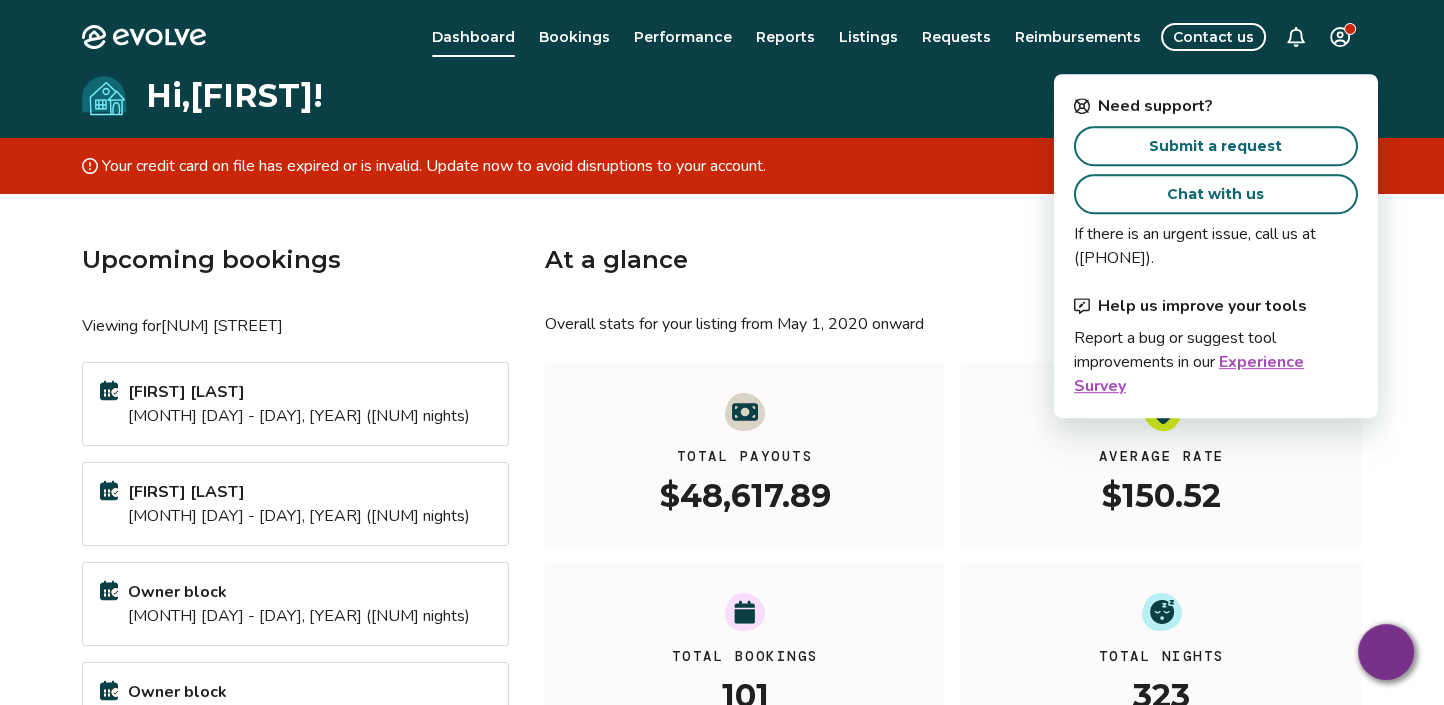 click on "Submit a request" at bounding box center (1215, 146) 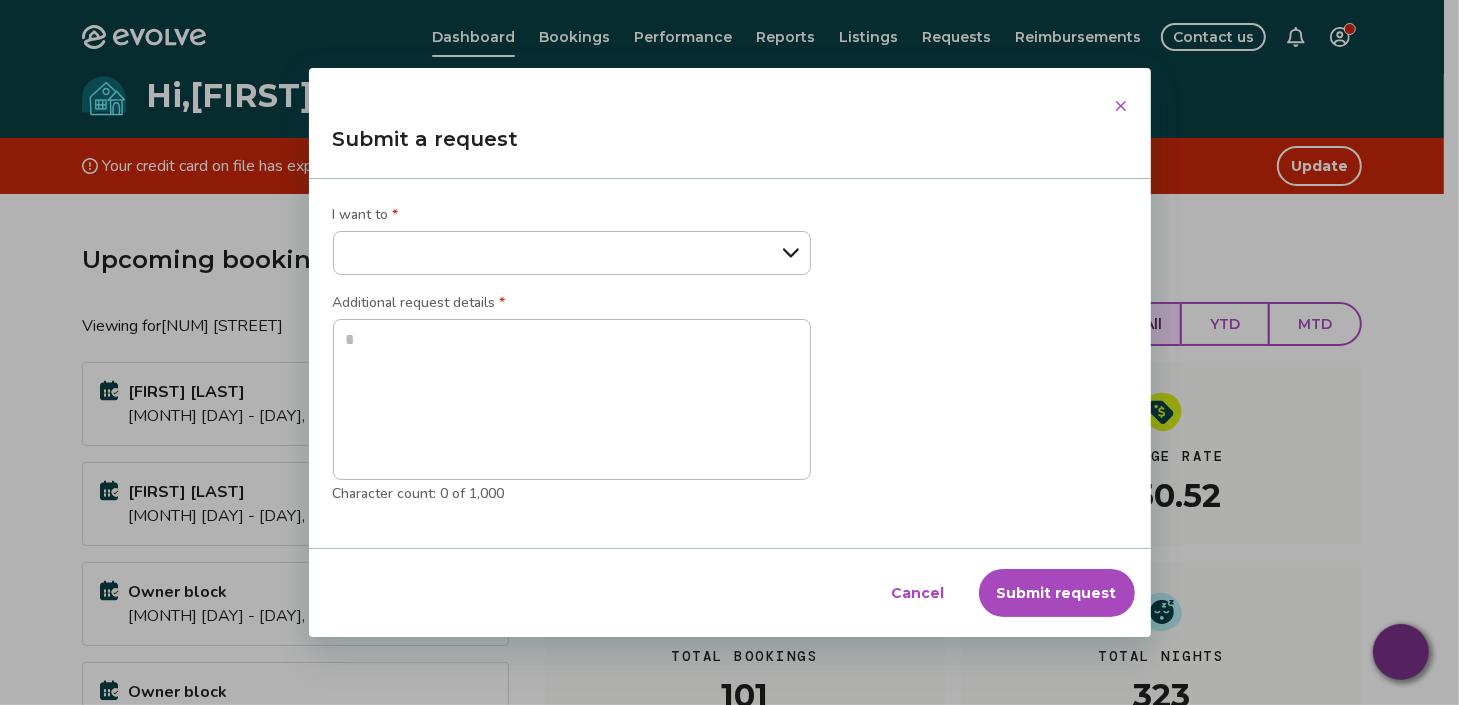 click on "**********" at bounding box center [572, 253] 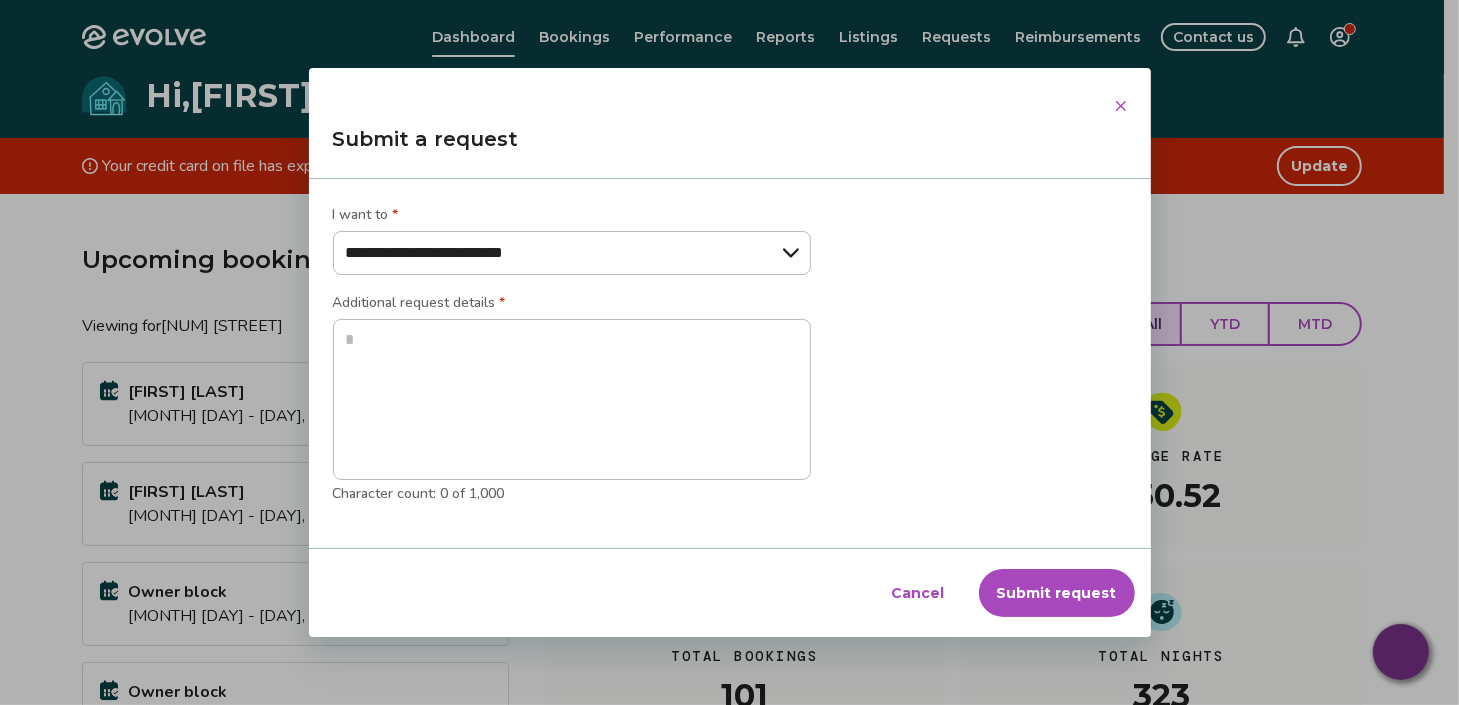 click on "**********" at bounding box center [572, 253] 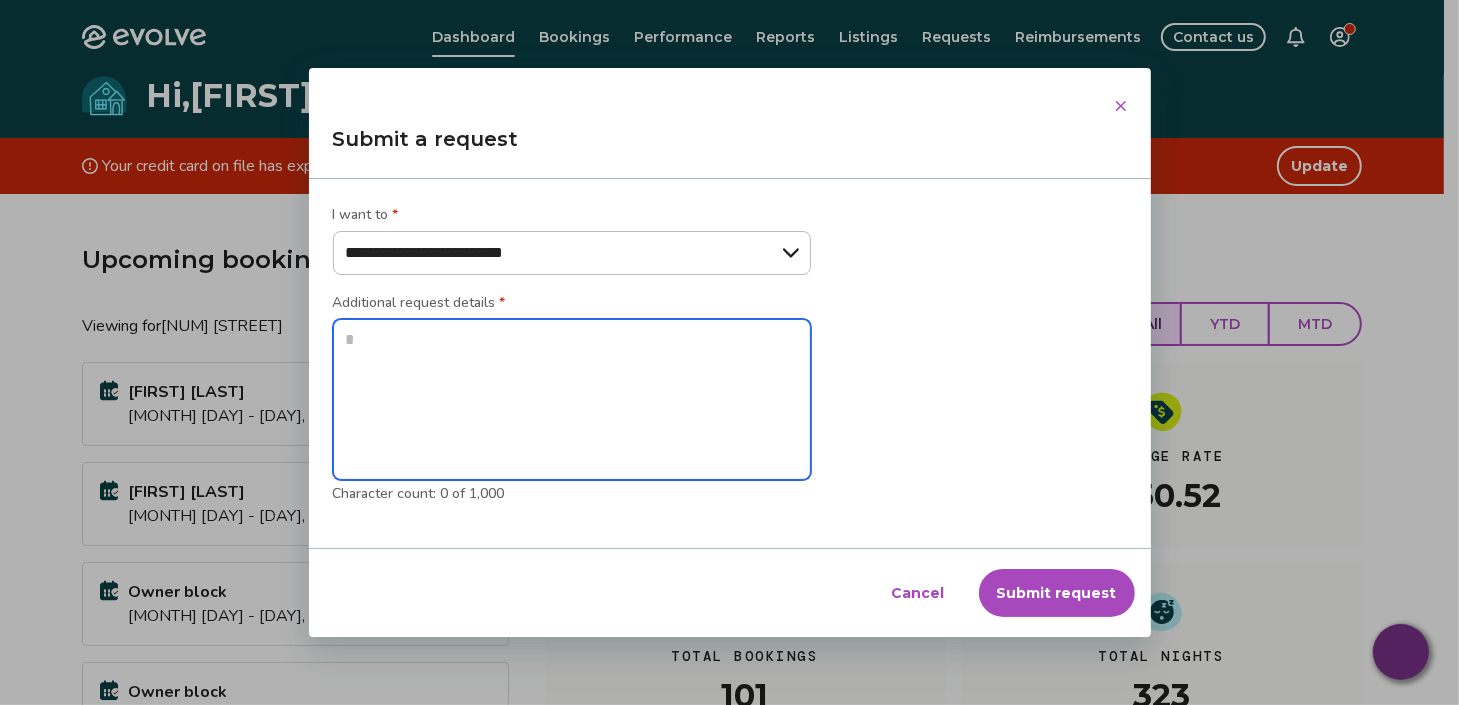 click at bounding box center (572, 400) 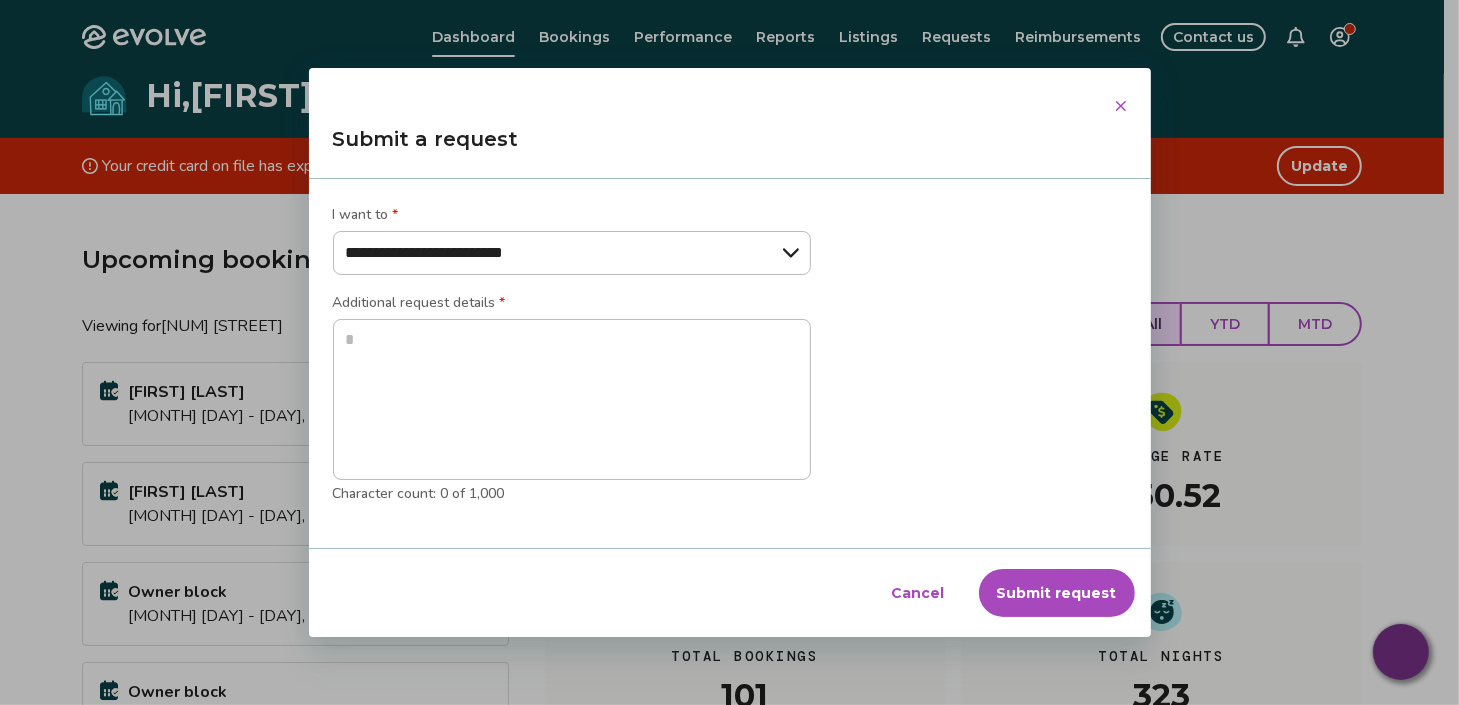 click on "Cancel" at bounding box center [918, 593] 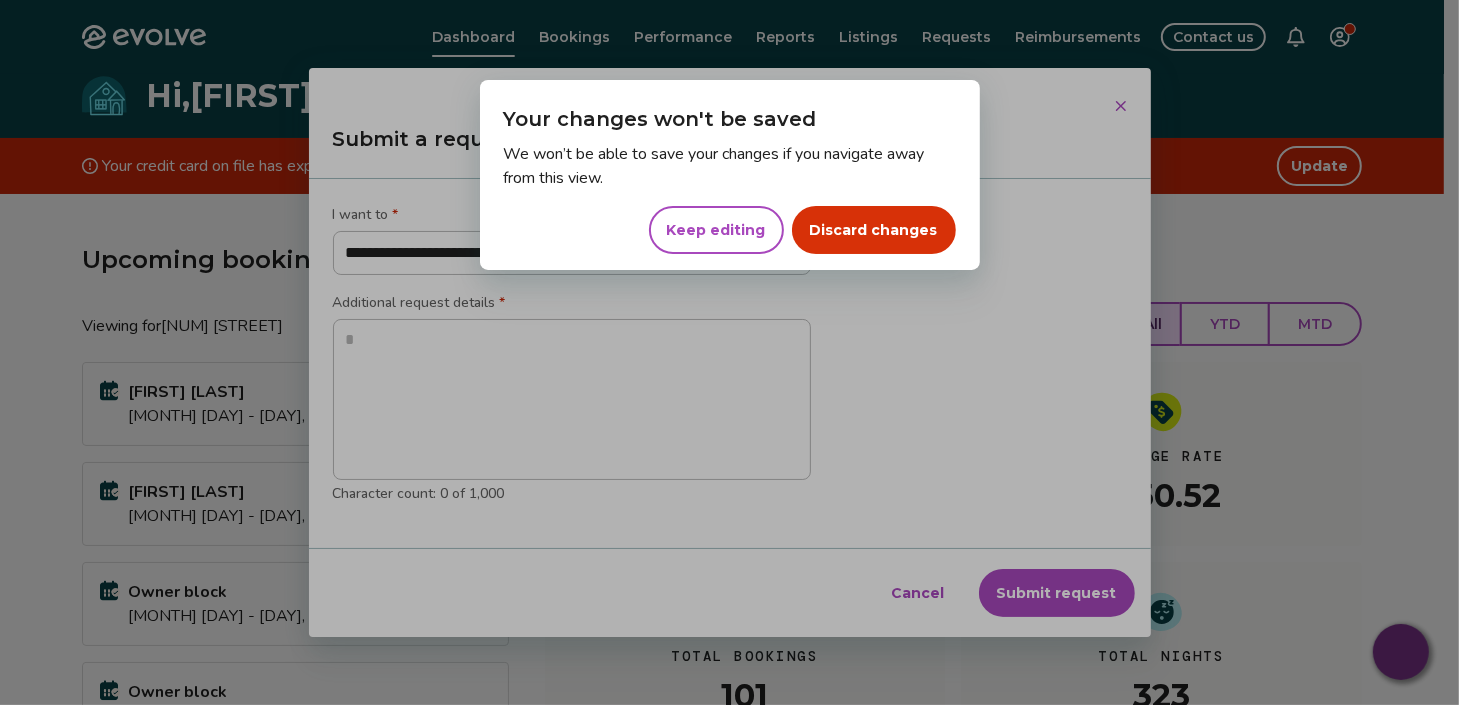 click on "Discard changes" at bounding box center [874, 230] 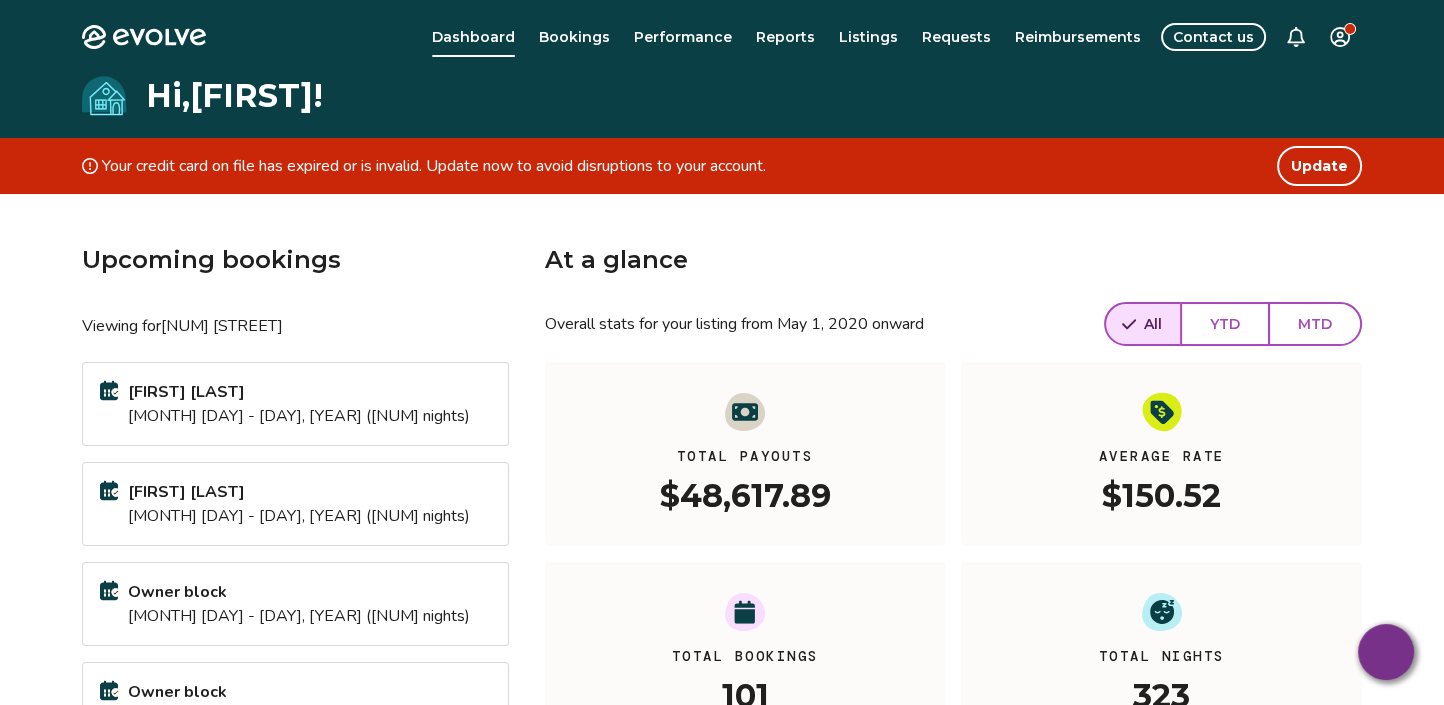 drag, startPoint x: 1222, startPoint y: 25, endPoint x: 1216, endPoint y: 35, distance: 11.661903 